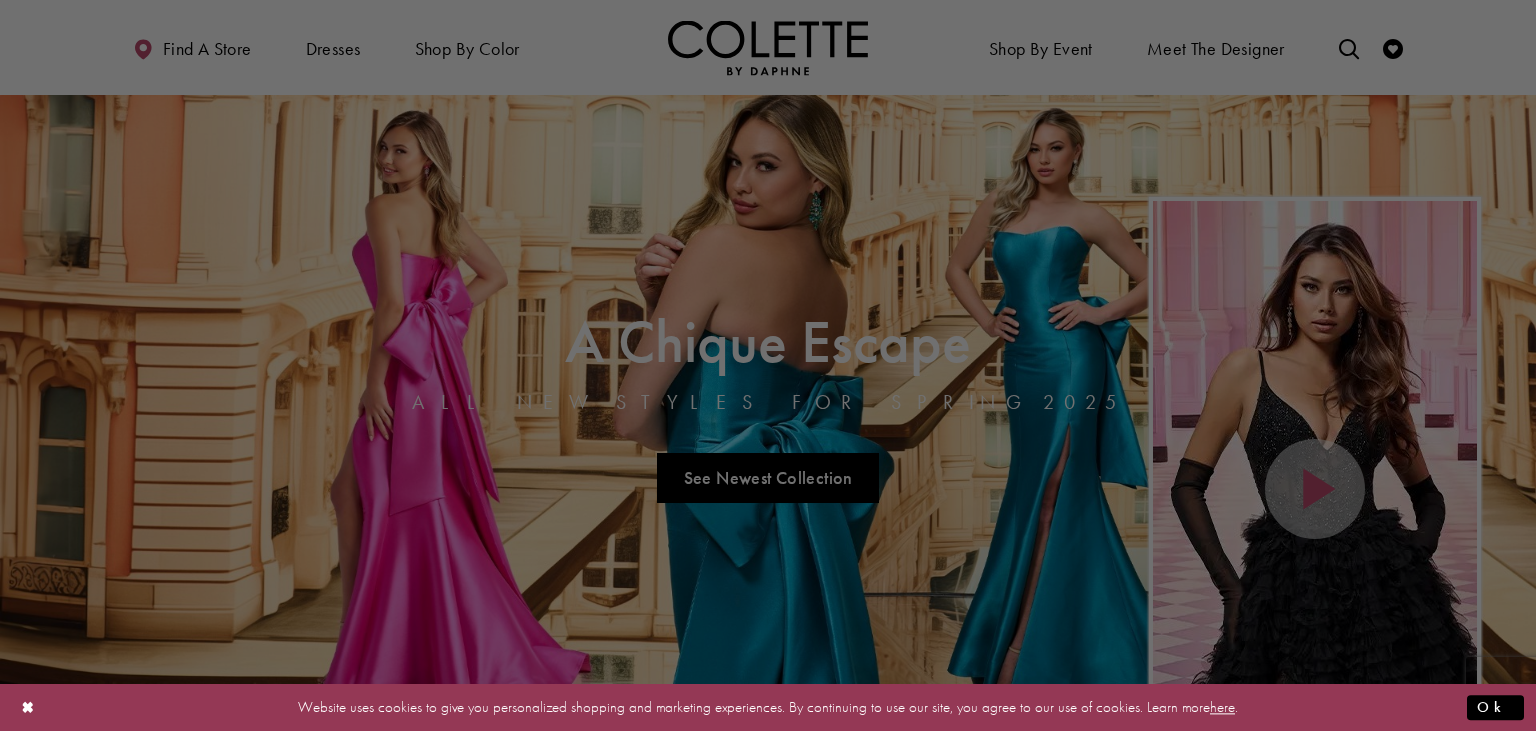 scroll, scrollTop: 0, scrollLeft: 0, axis: both 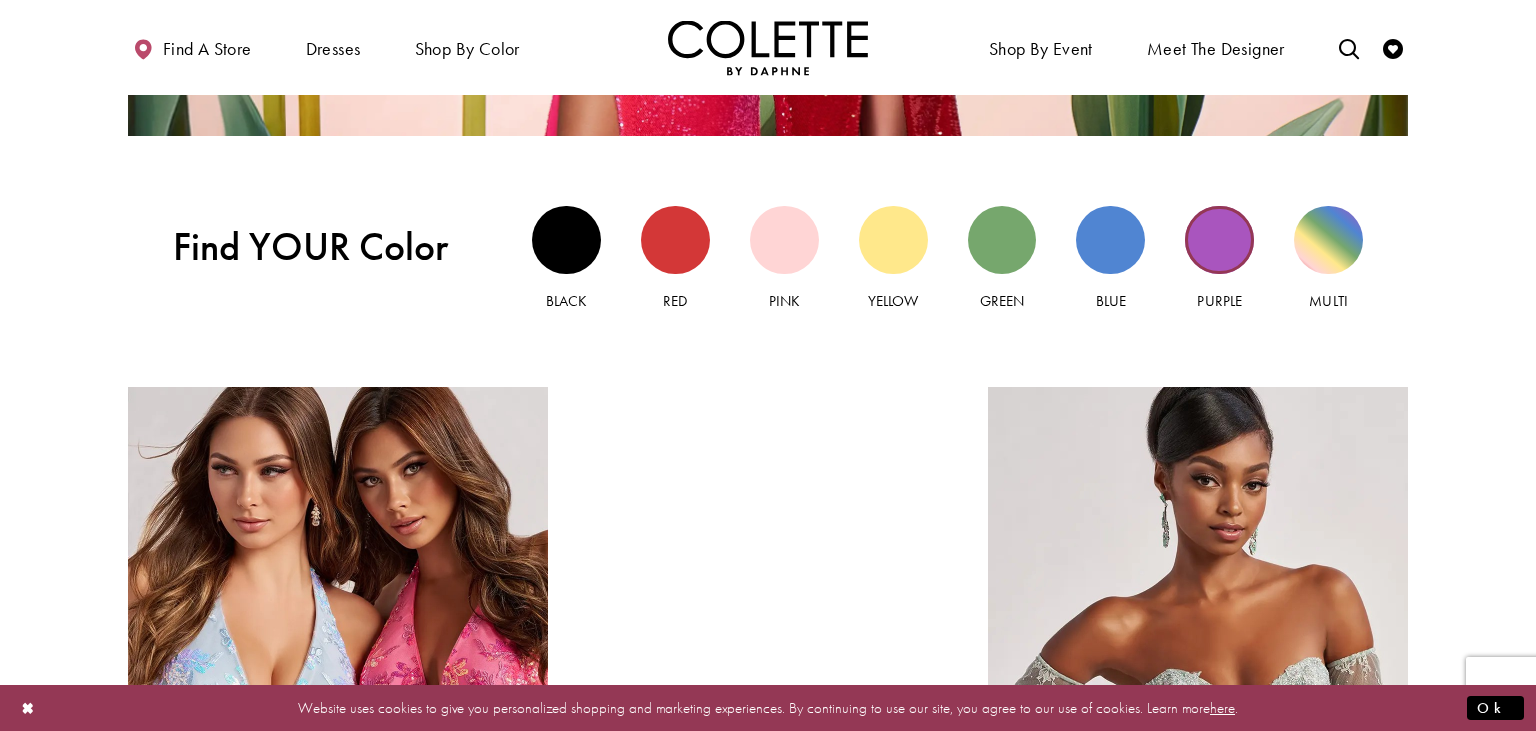 click at bounding box center [1219, 240] 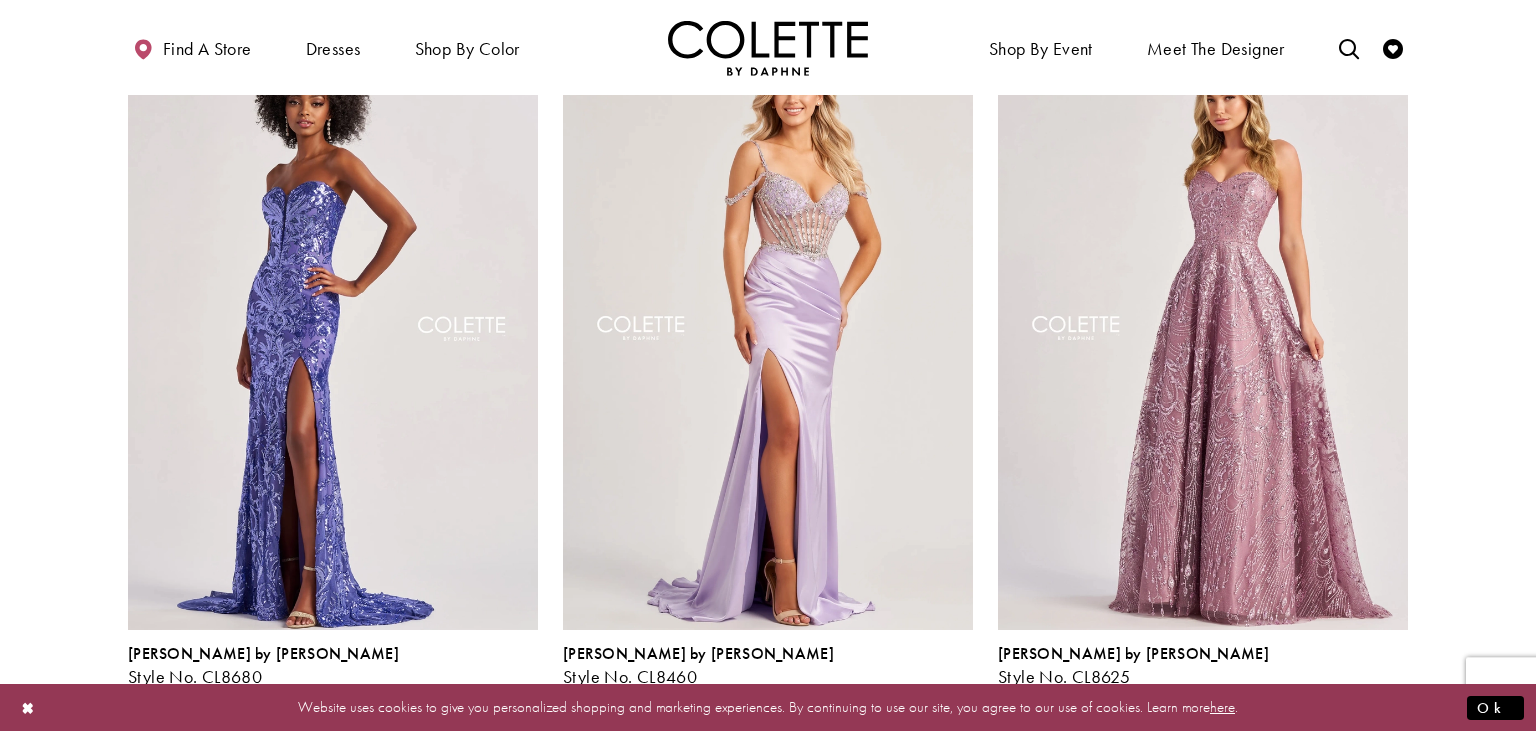 scroll, scrollTop: 1715, scrollLeft: 0, axis: vertical 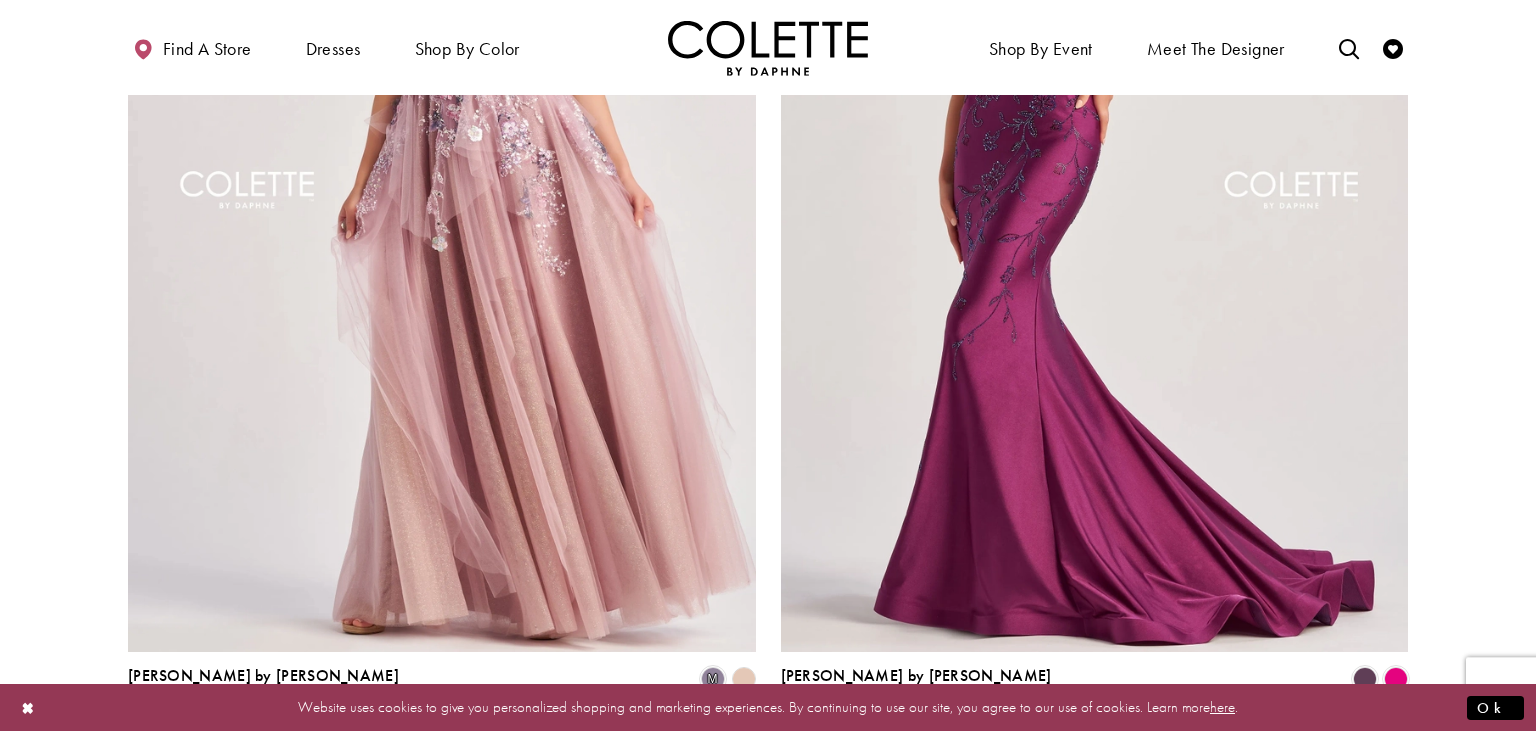 click on "Next" at bounding box center [829, 762] 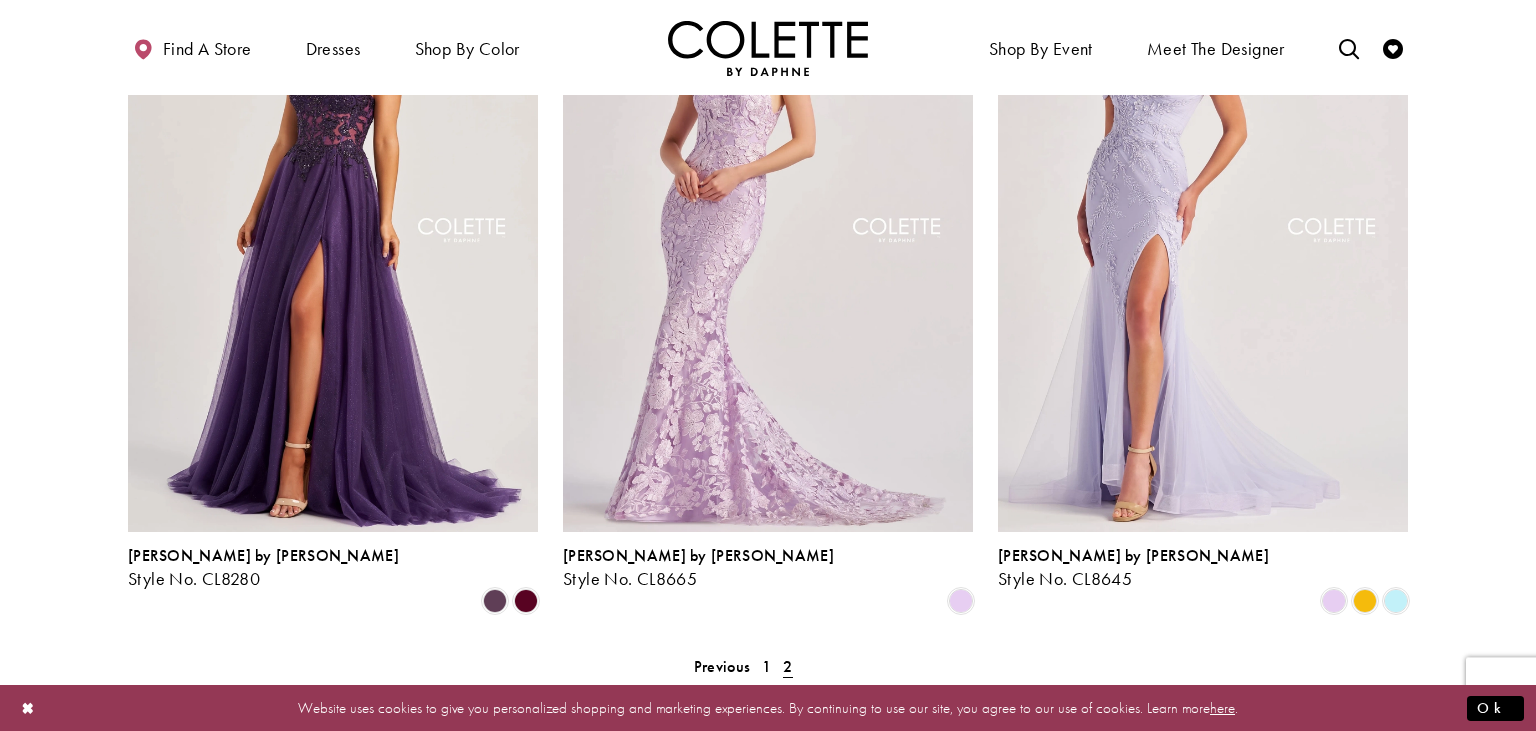 scroll, scrollTop: 1079, scrollLeft: 0, axis: vertical 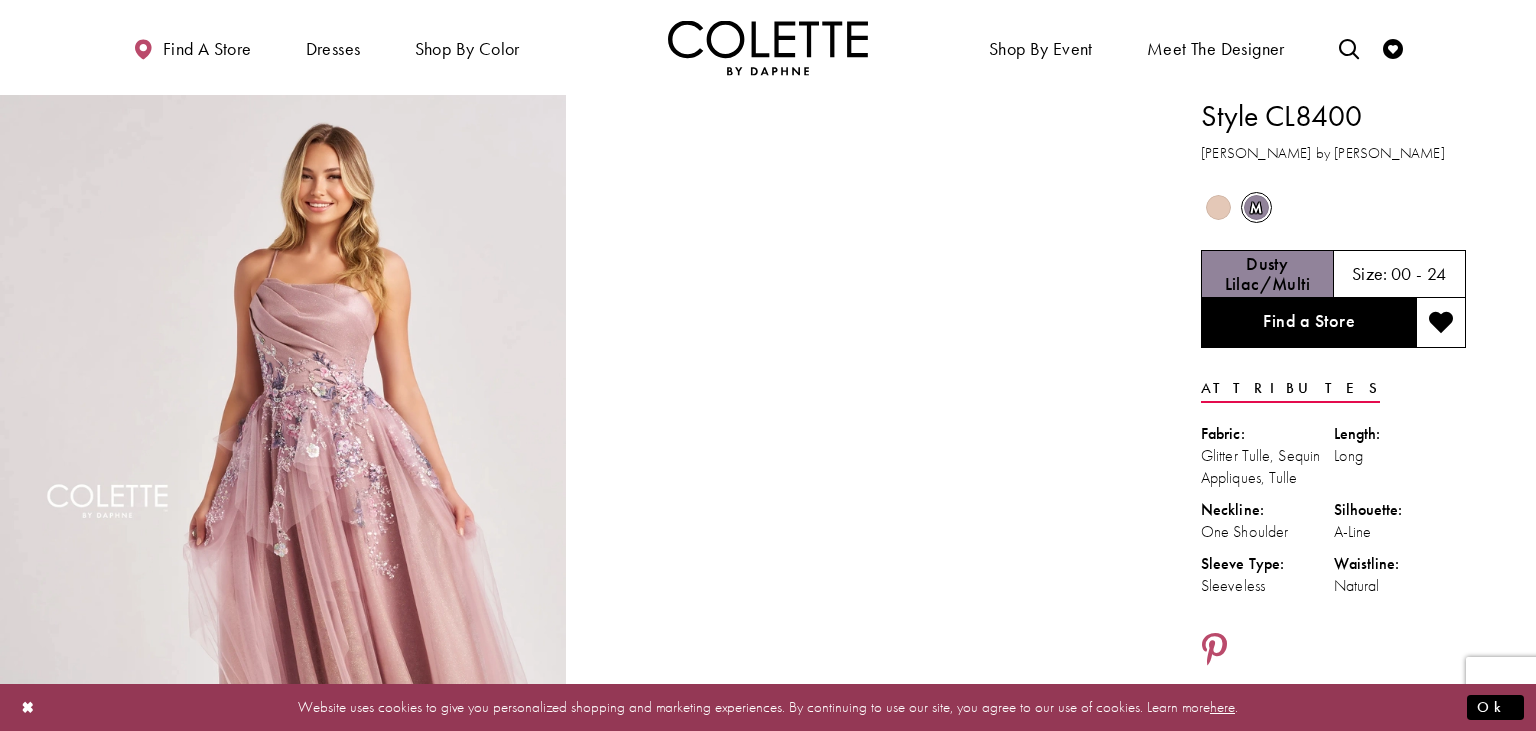 click at bounding box center (1218, 207) 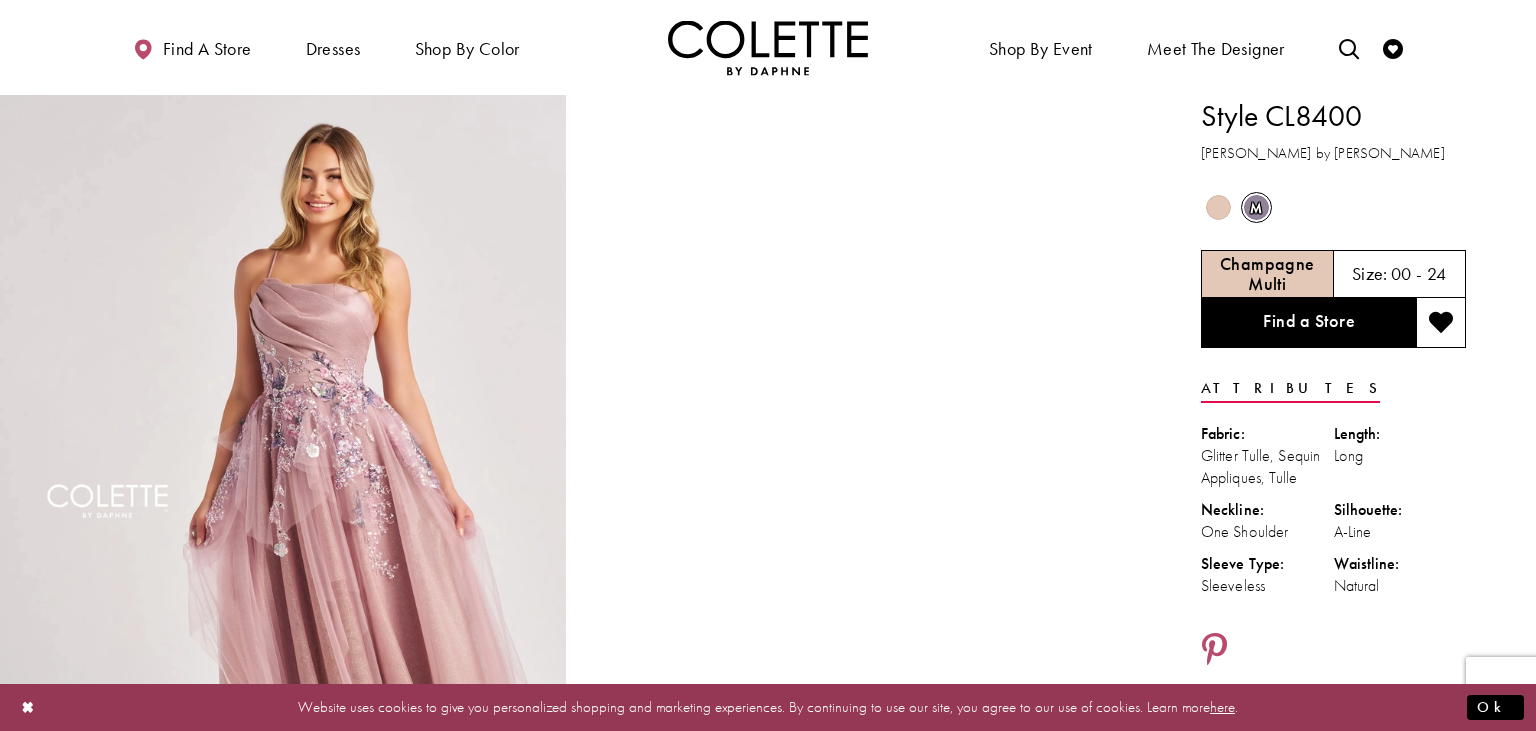 click on "m
Out of Stock" at bounding box center [1256, 207] 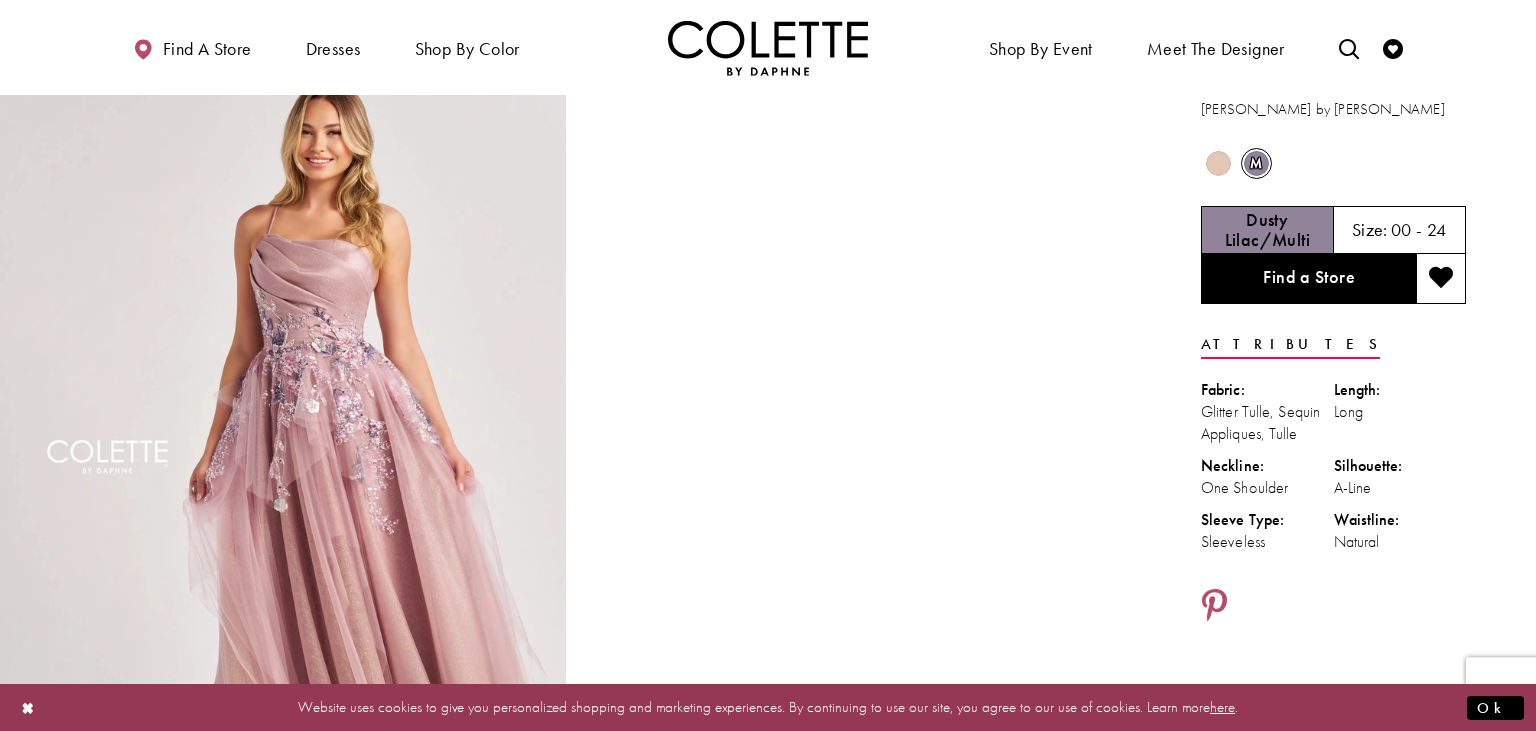 scroll, scrollTop: 0, scrollLeft: 0, axis: both 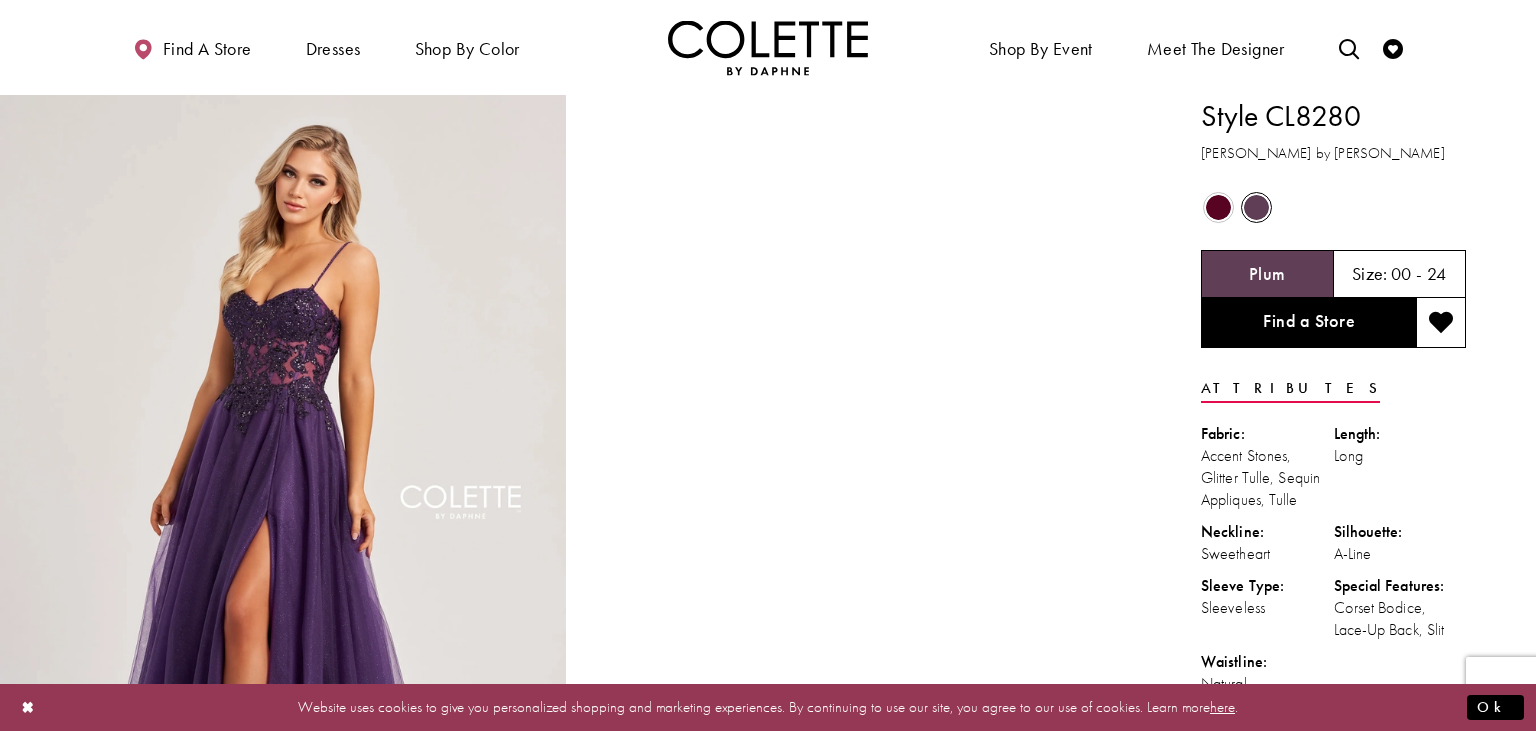click at bounding box center (1218, 207) 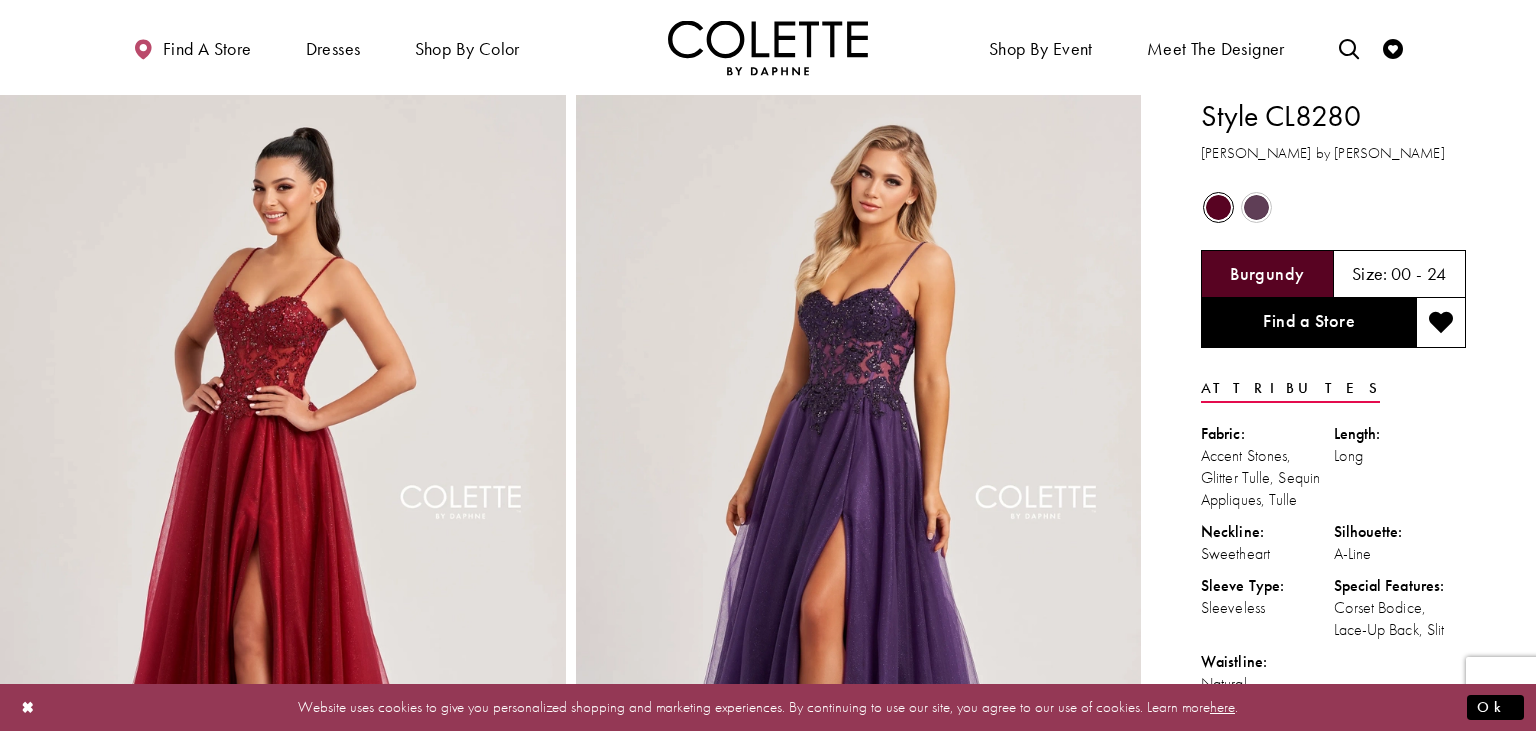 click at bounding box center [1256, 207] 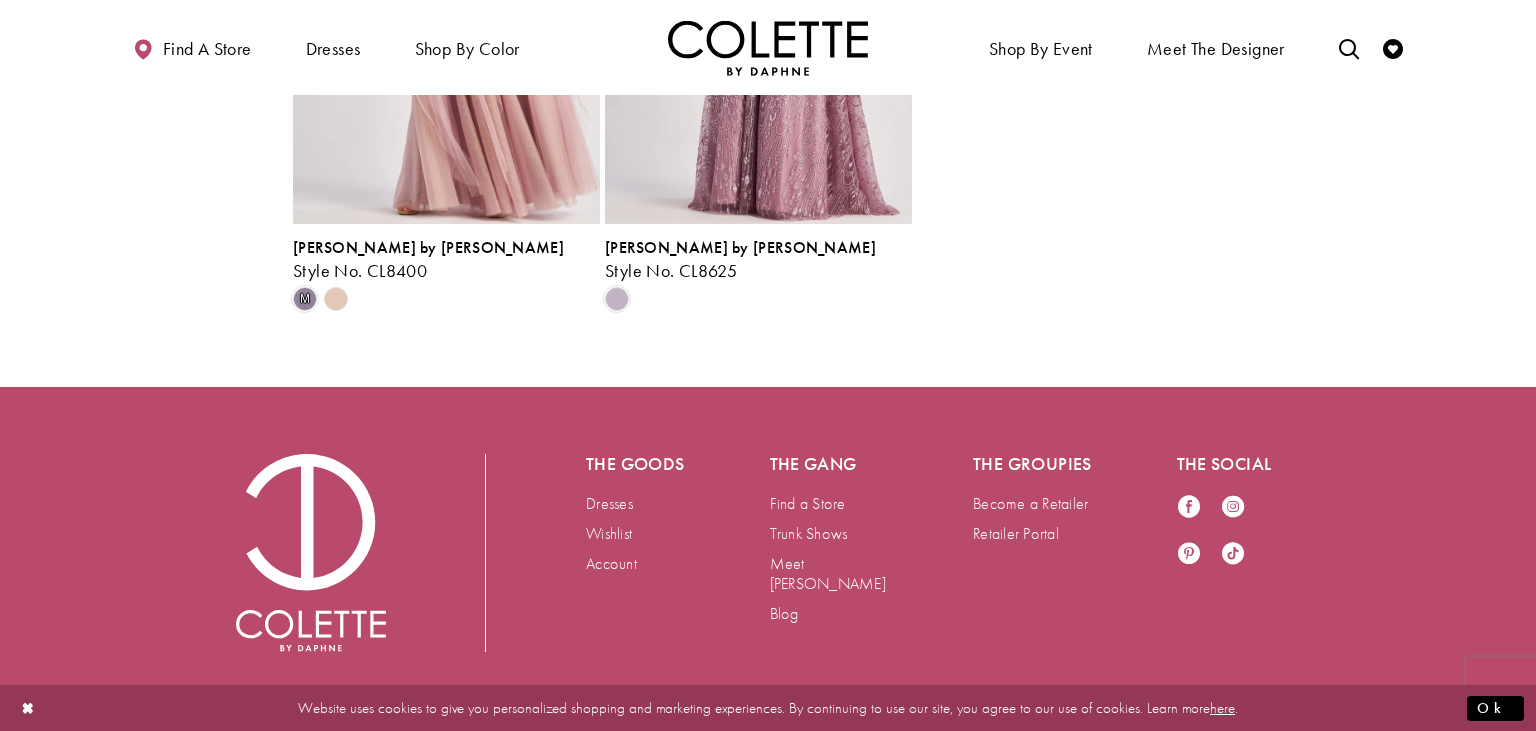 scroll, scrollTop: 2928, scrollLeft: 0, axis: vertical 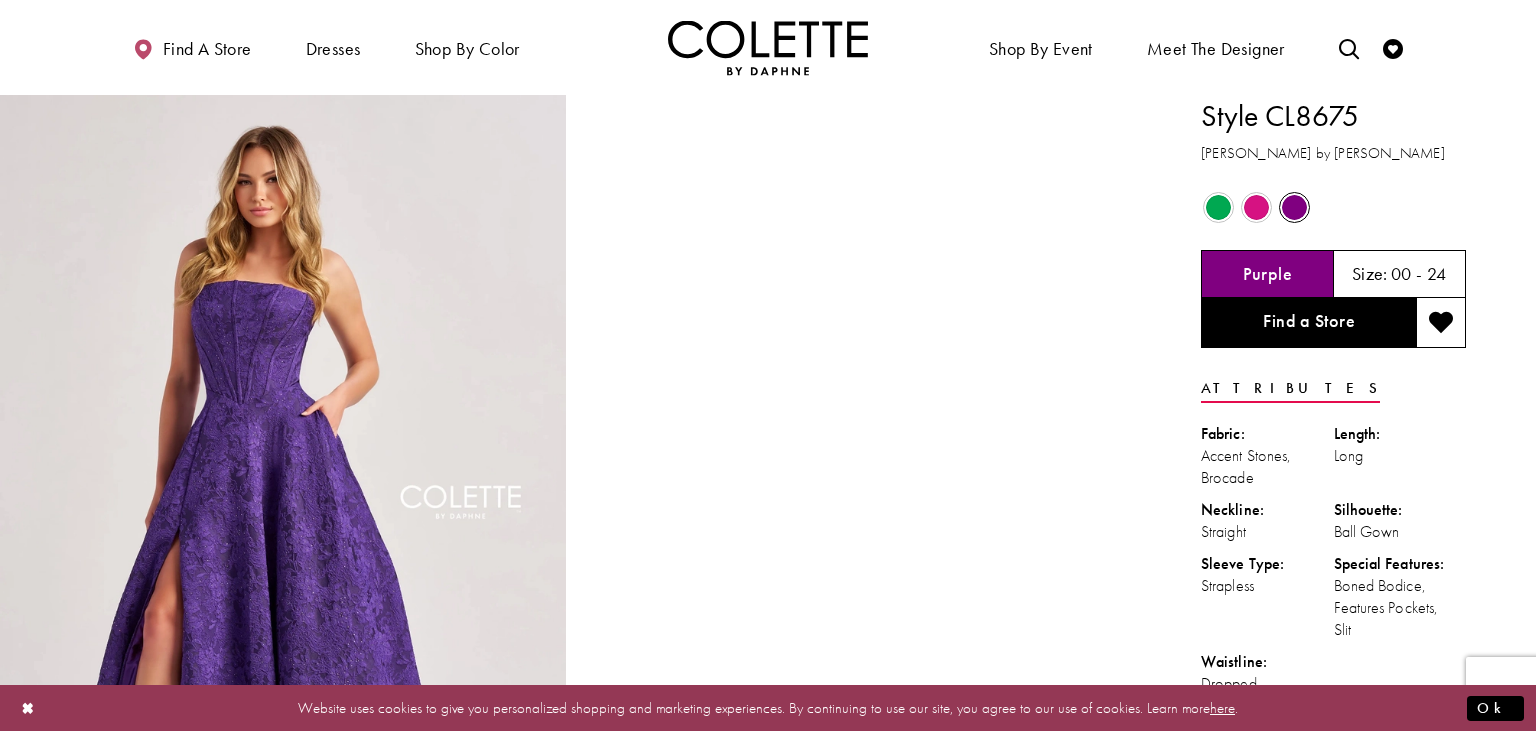 click at bounding box center [1256, 207] 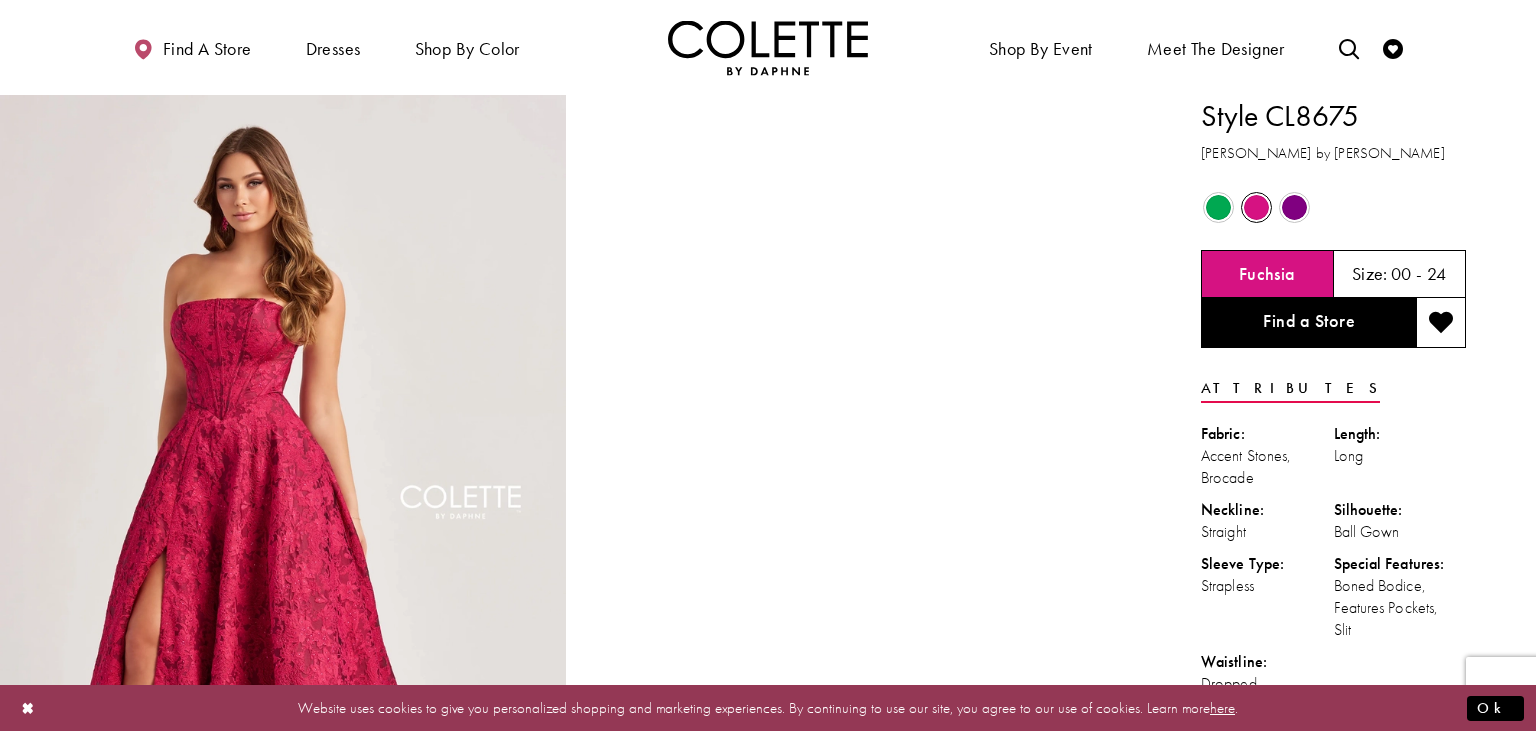 click at bounding box center [1218, 207] 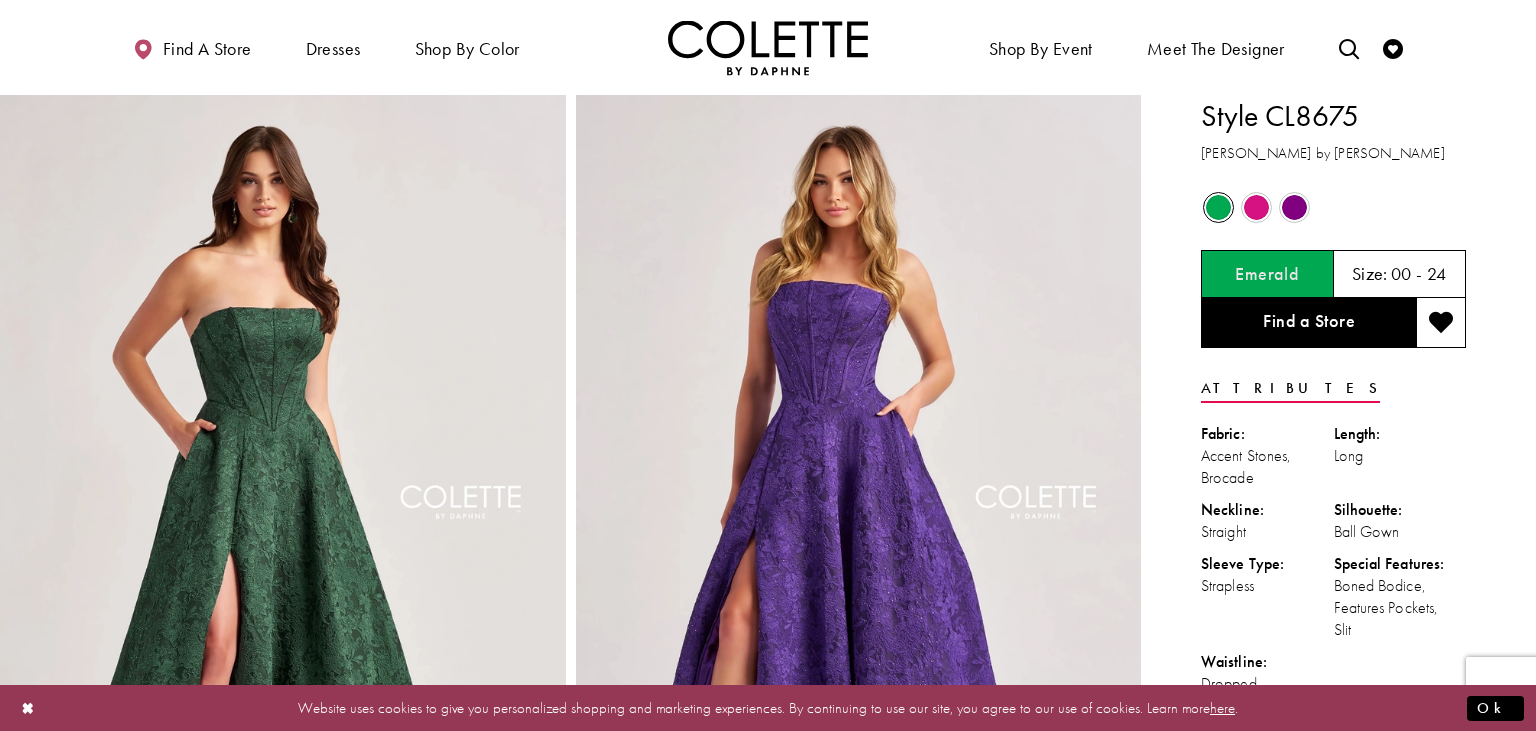 click at bounding box center [1294, 207] 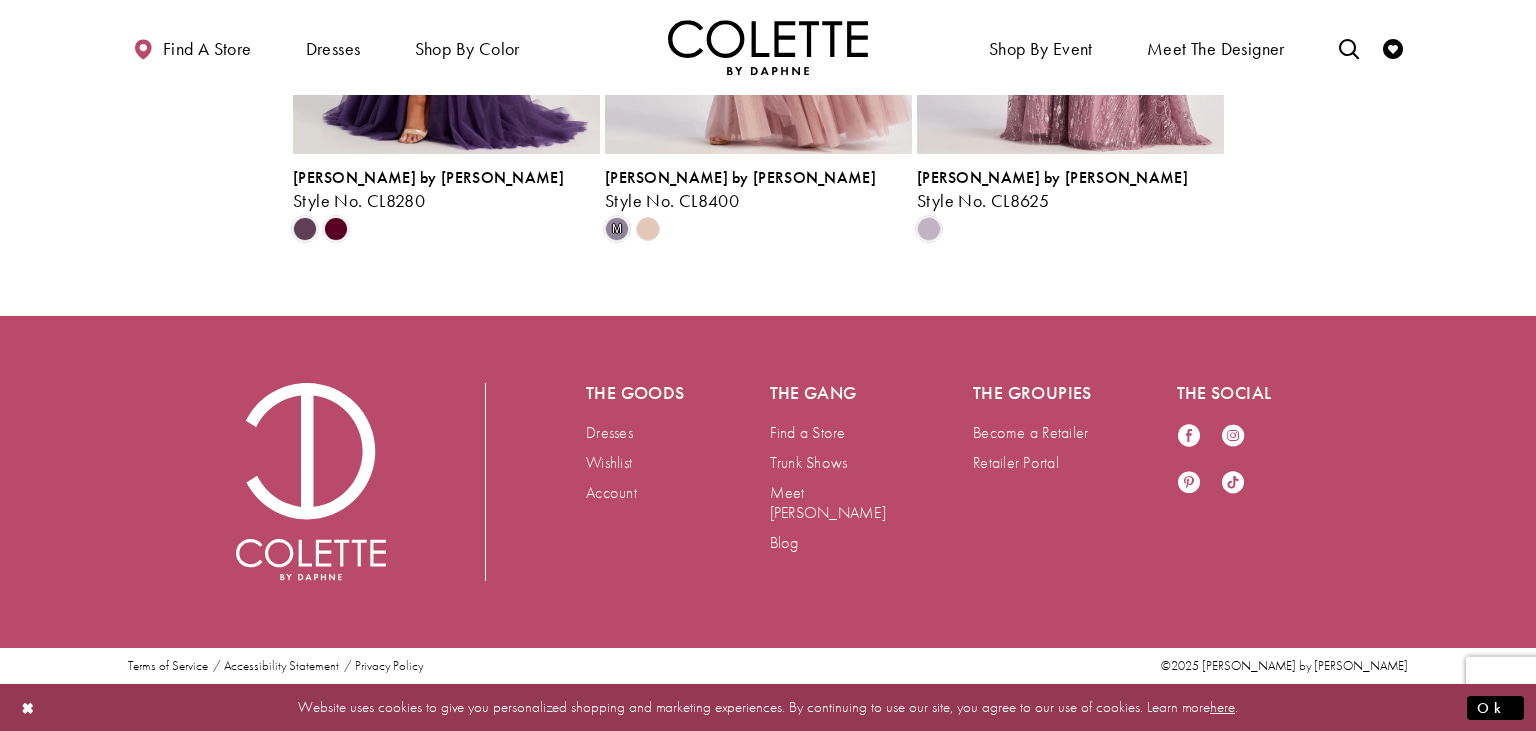 scroll, scrollTop: 4780, scrollLeft: 0, axis: vertical 